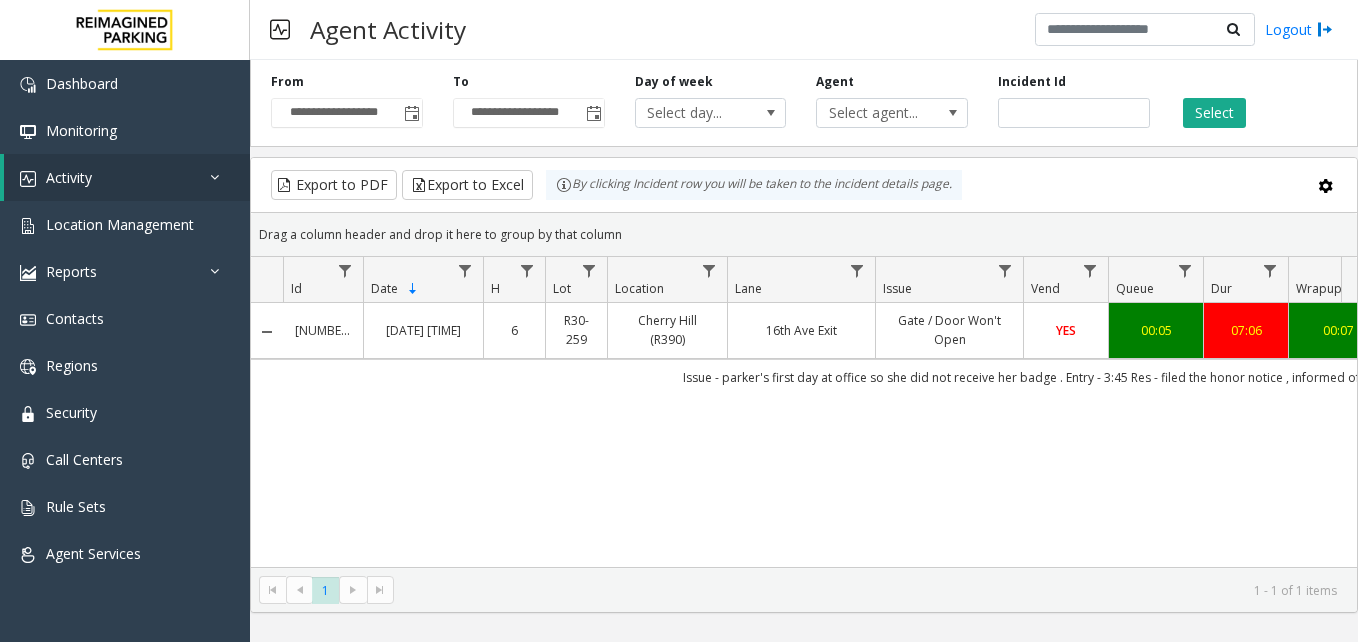 scroll, scrollTop: 0, scrollLeft: 0, axis: both 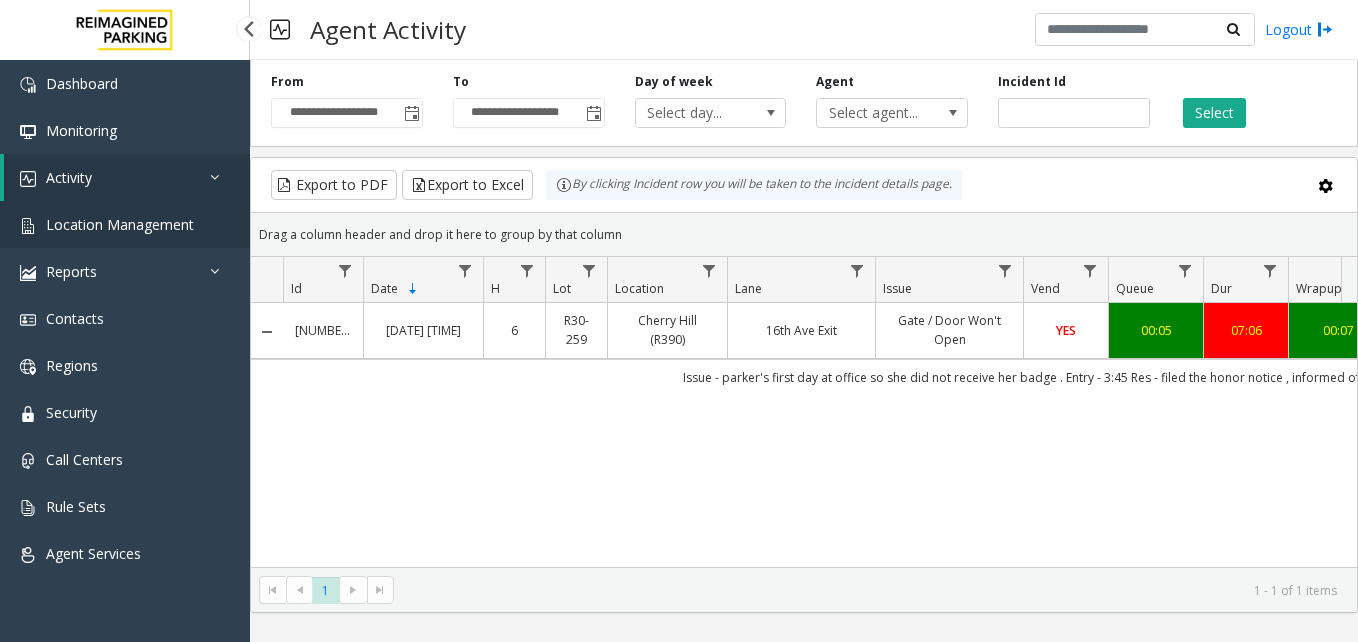 click on "Location Management" at bounding box center [120, 224] 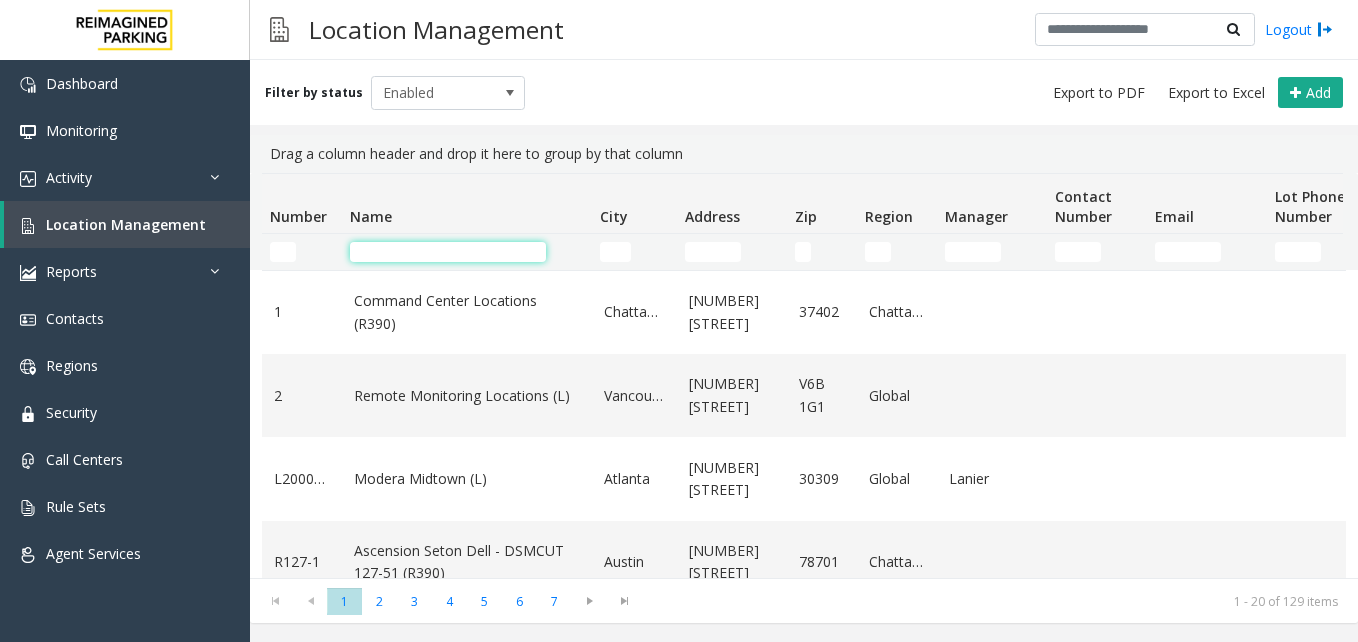 click 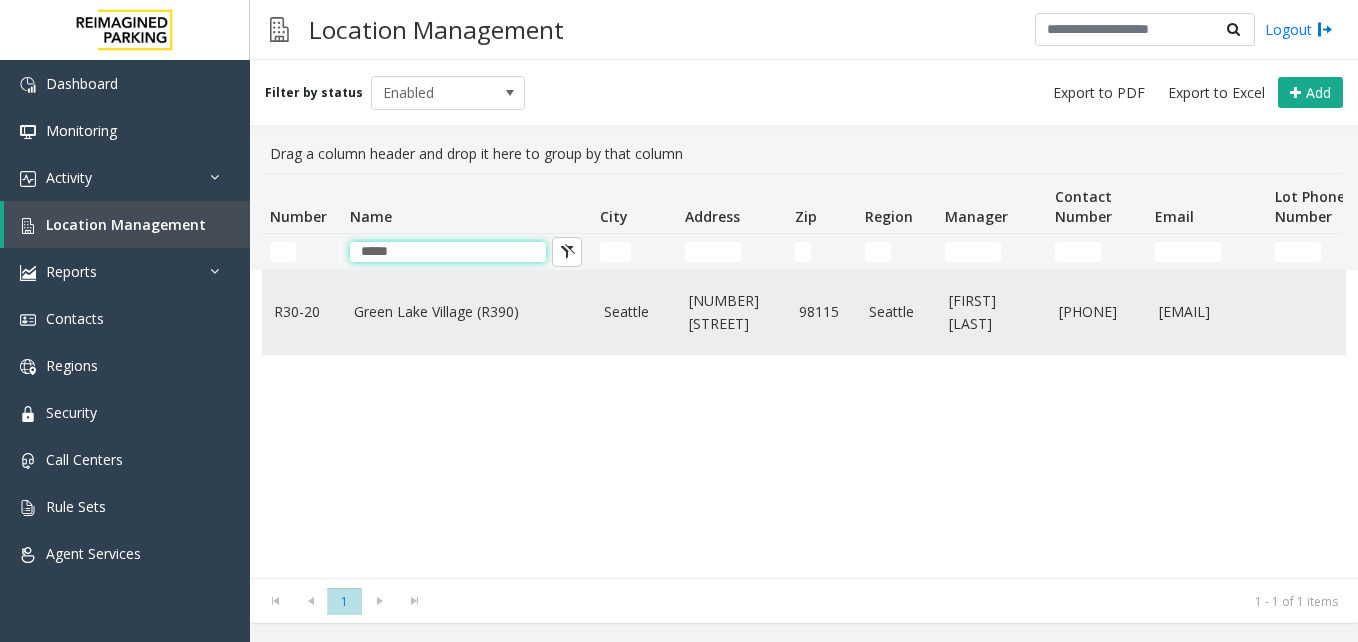 type on "*****" 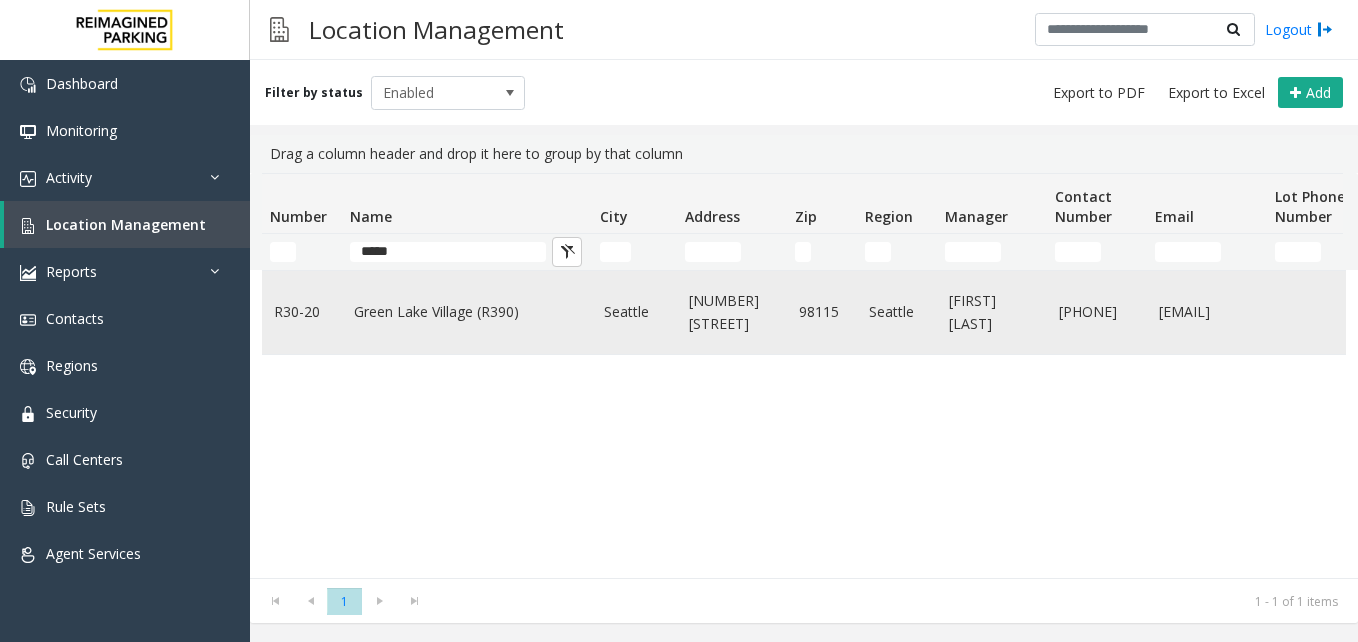 click on "Green Lake Village (R390)" 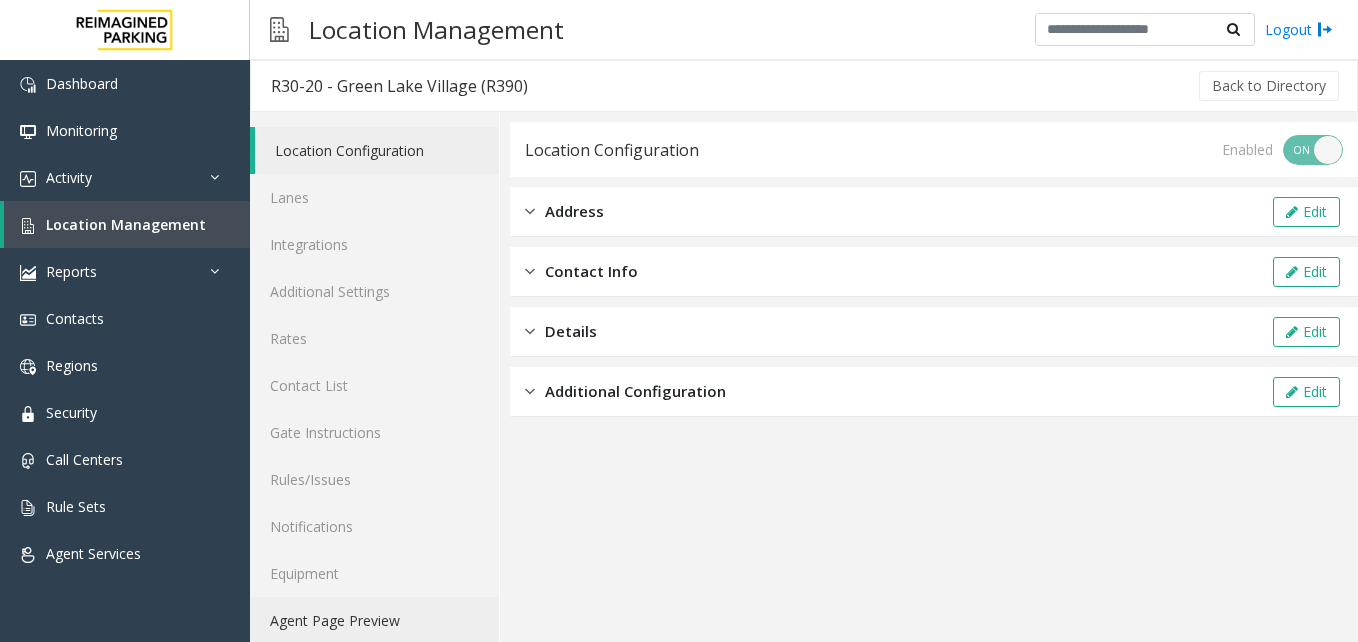 click on "Agent Page Preview" 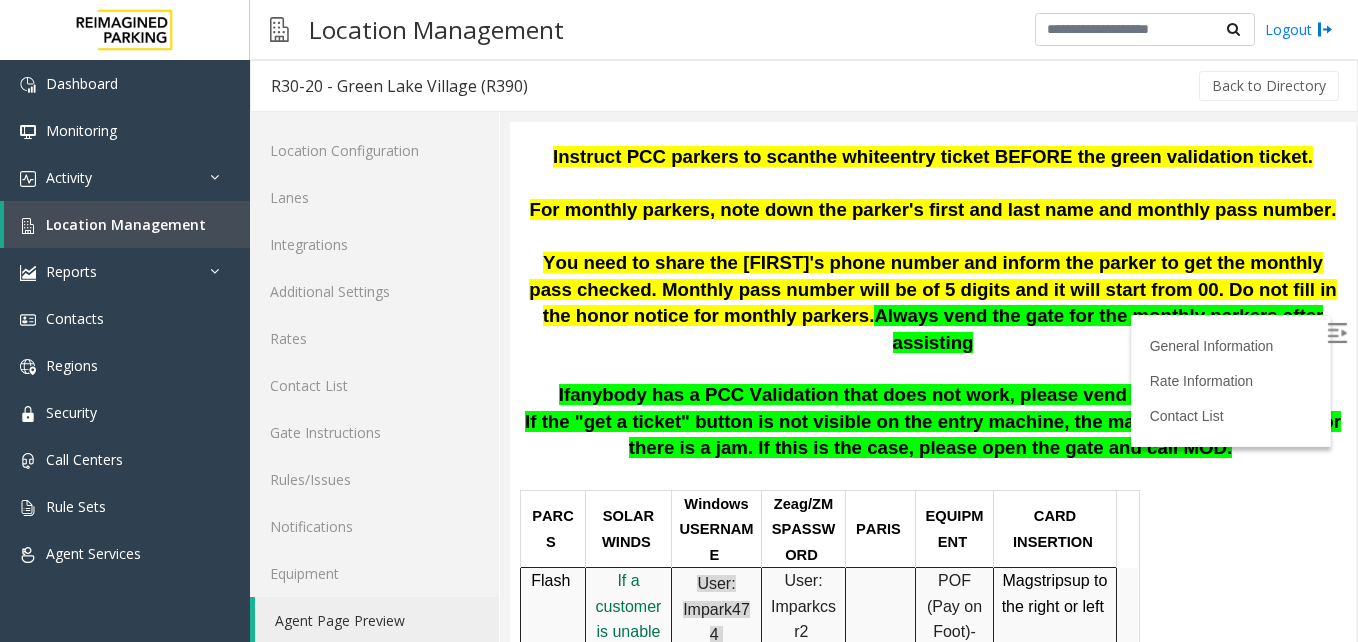 scroll, scrollTop: 400, scrollLeft: 0, axis: vertical 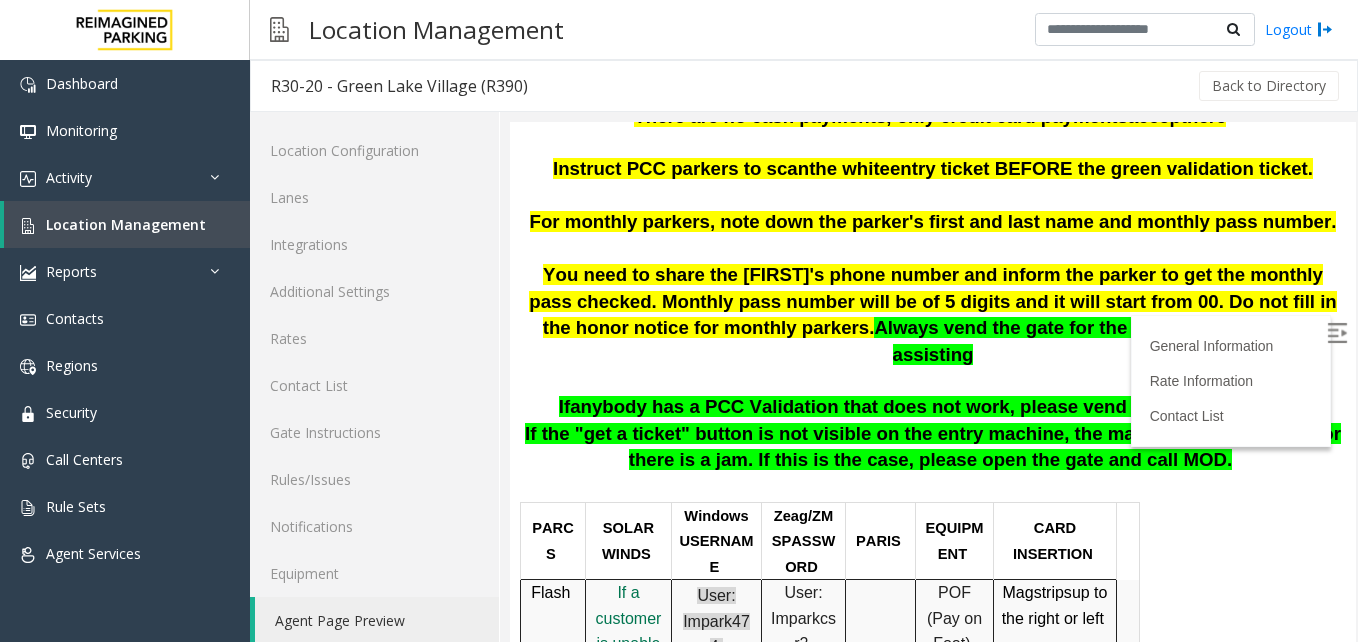 click at bounding box center (1337, 333) 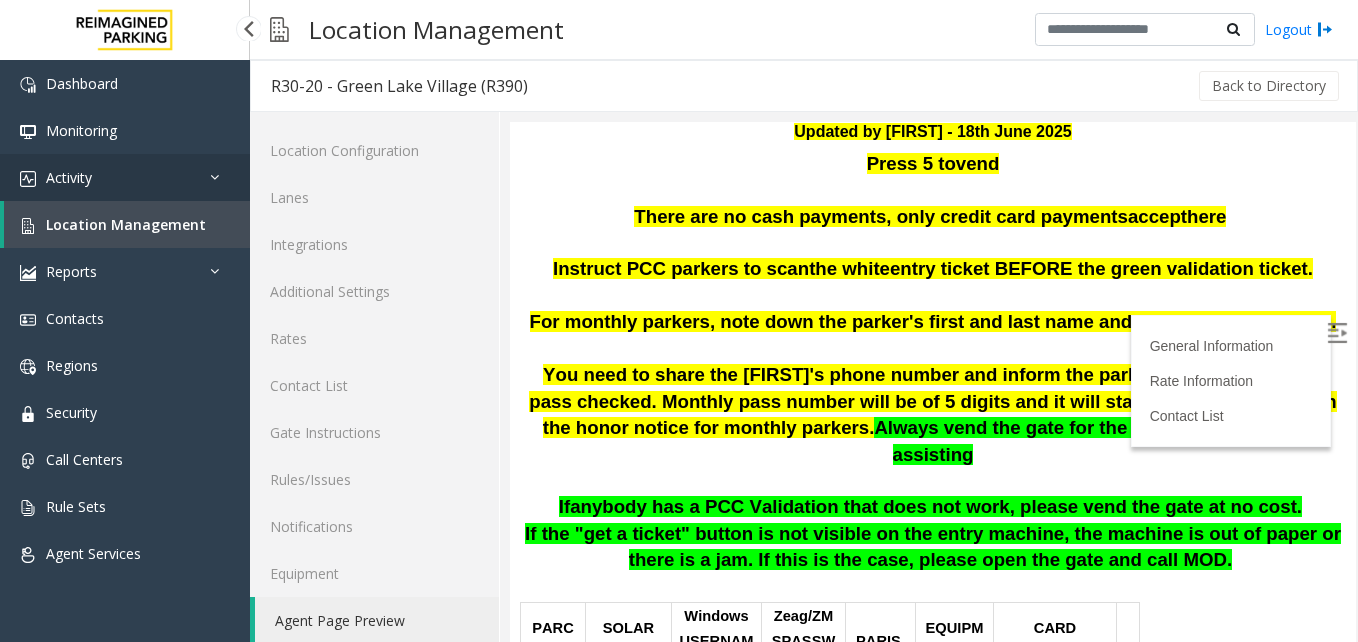 click on "Activity" at bounding box center (125, 177) 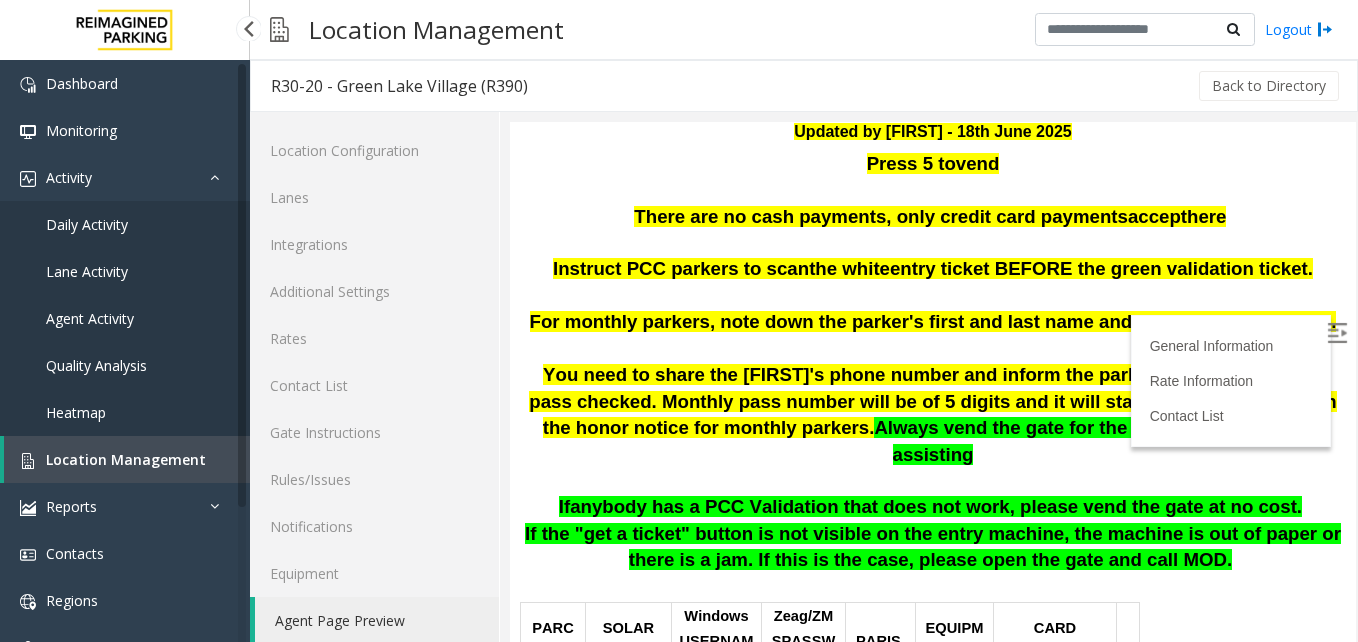 click on "Agent Activity" at bounding box center [90, 318] 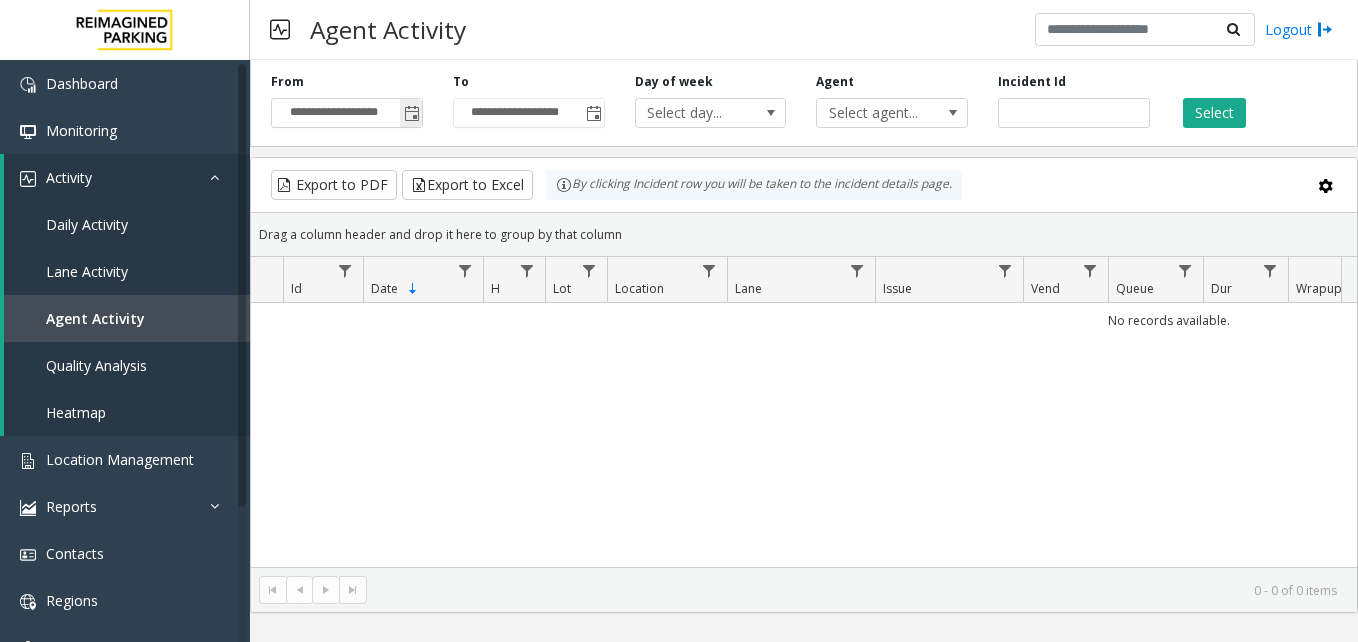 click 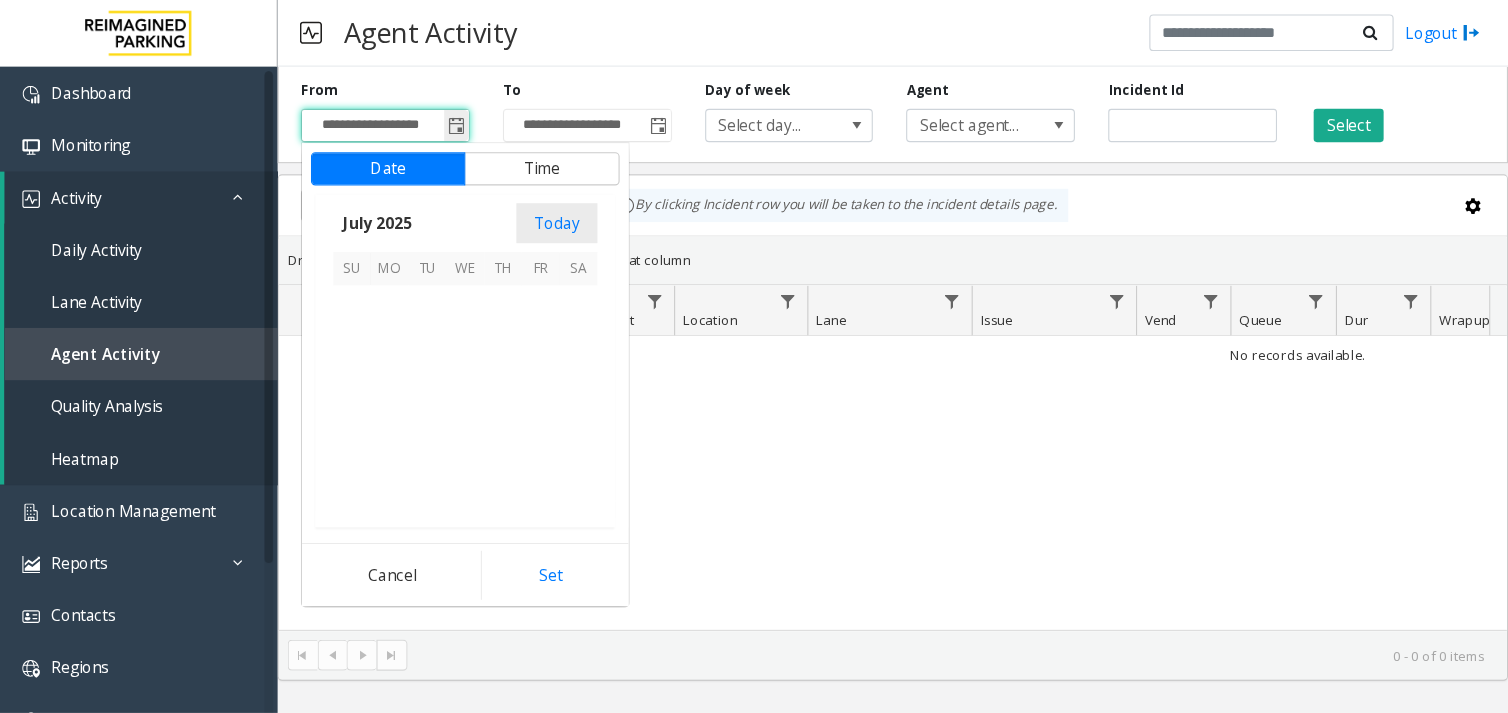 scroll, scrollTop: 358428, scrollLeft: 0, axis: vertical 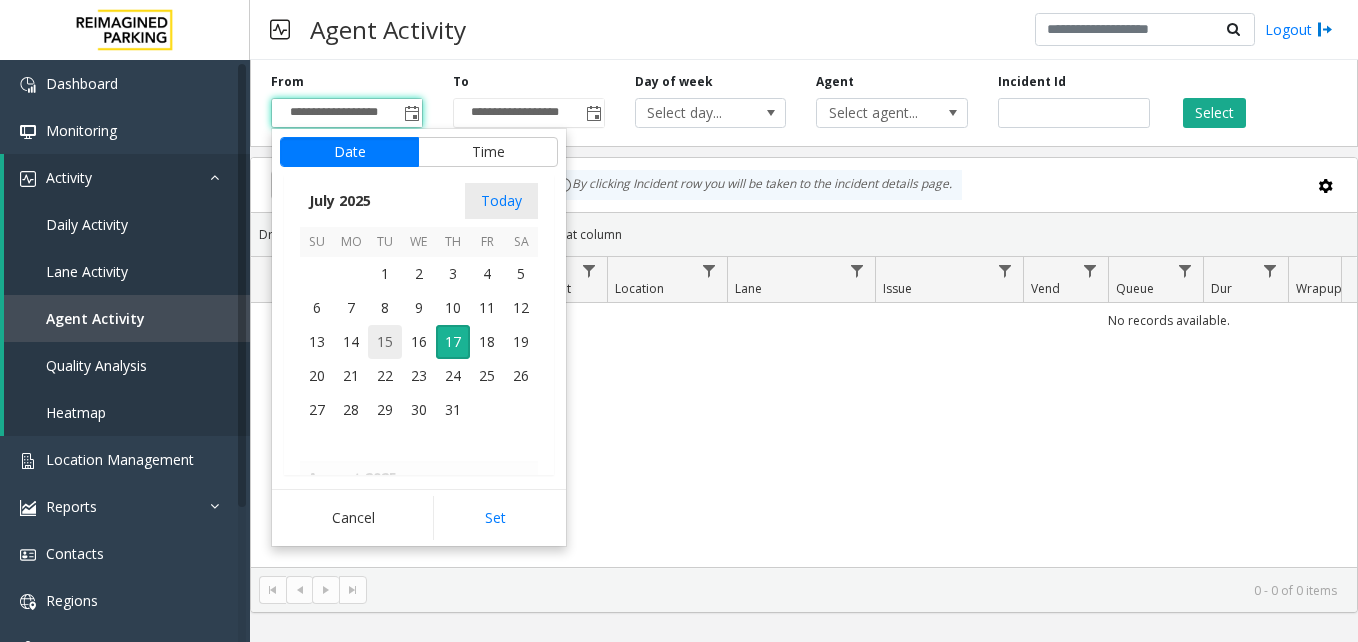 click on "15" at bounding box center (385, 342) 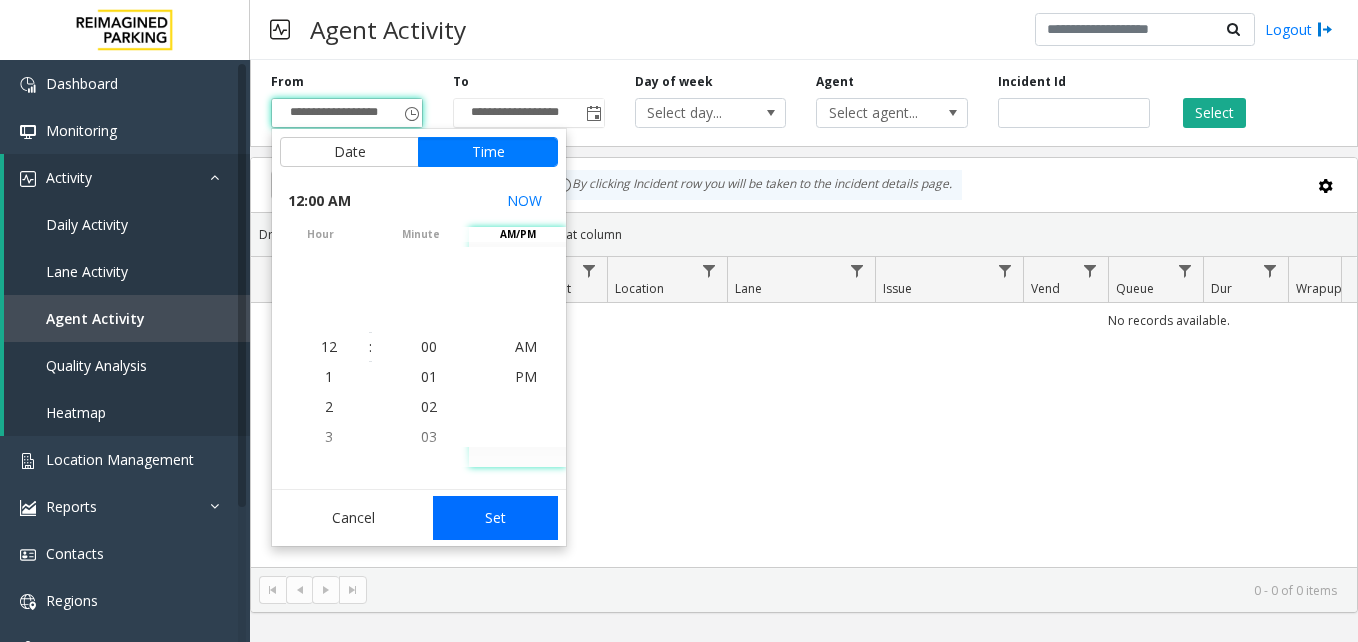 click on "Set" 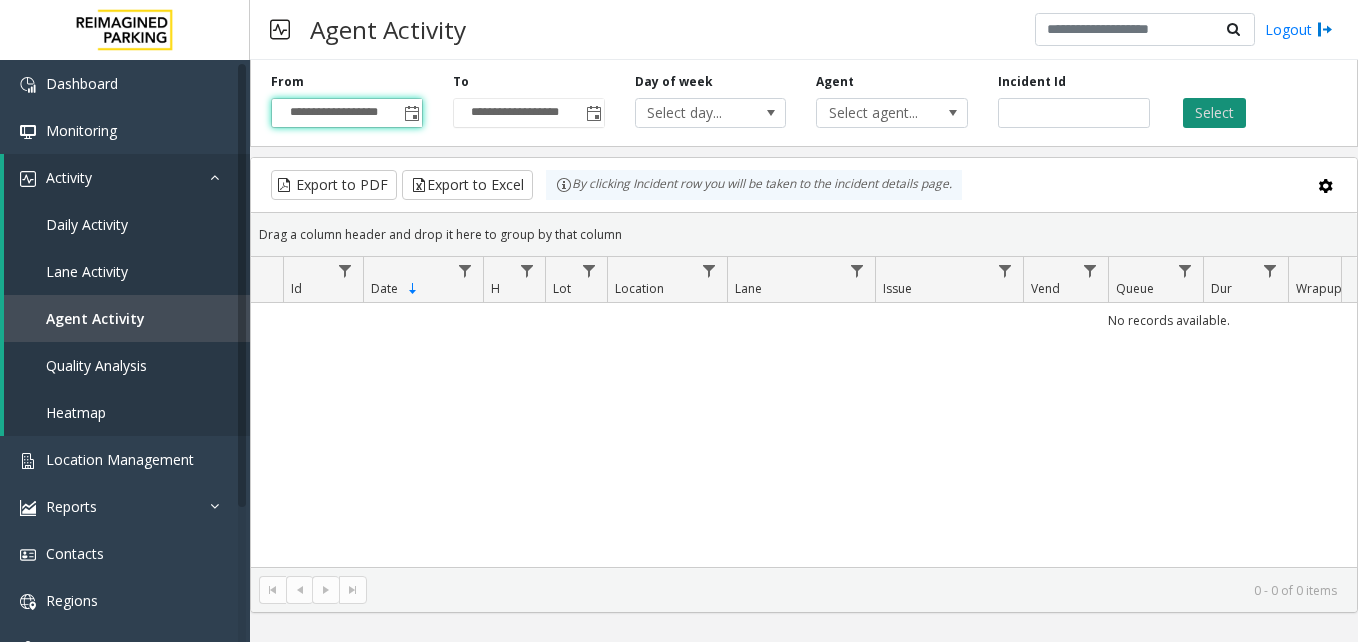 click on "Select" 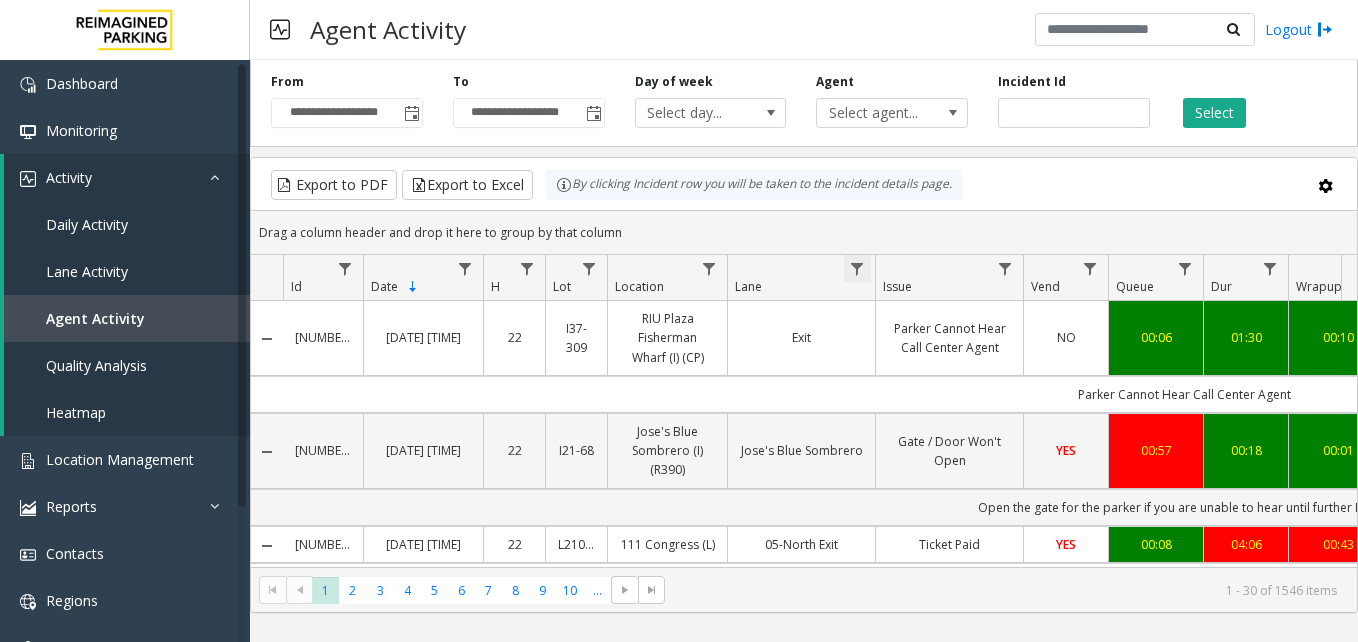 type 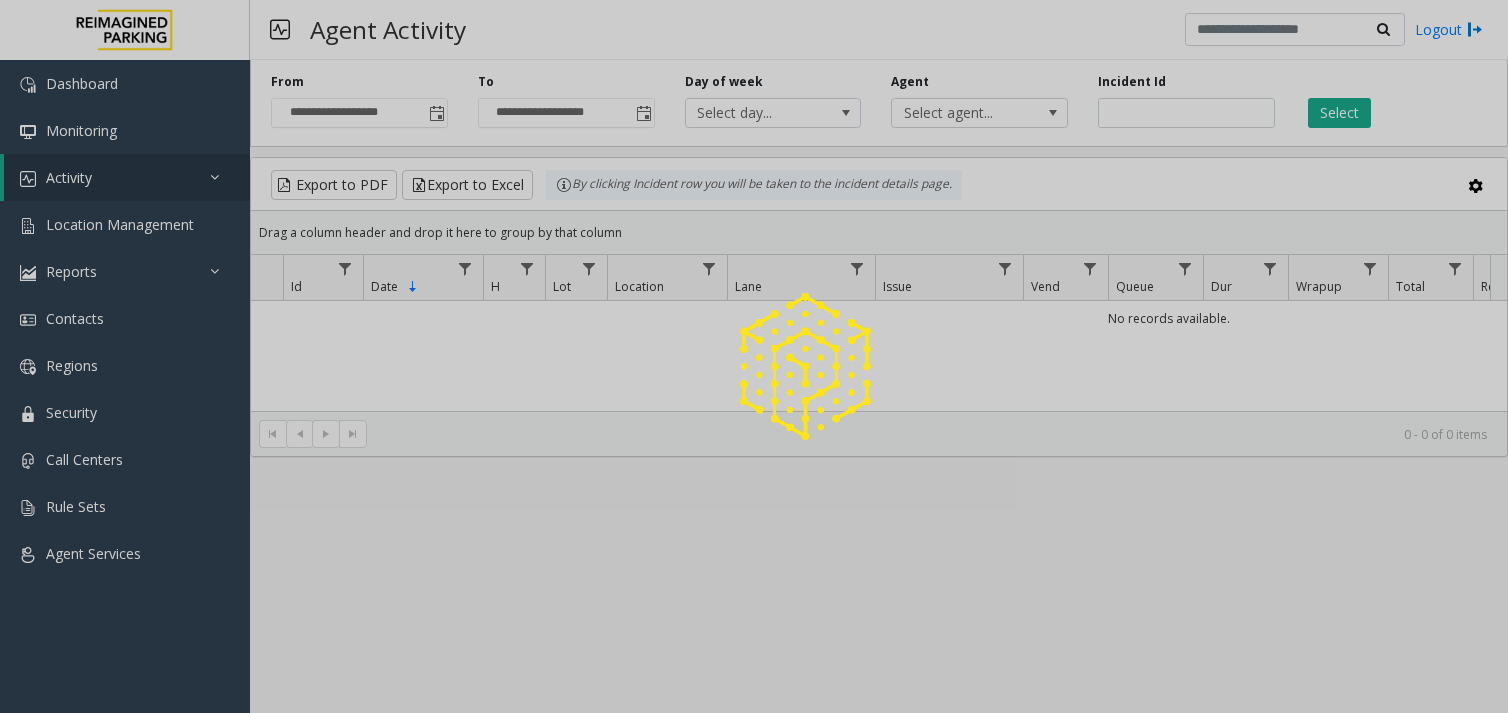 scroll, scrollTop: 0, scrollLeft: 0, axis: both 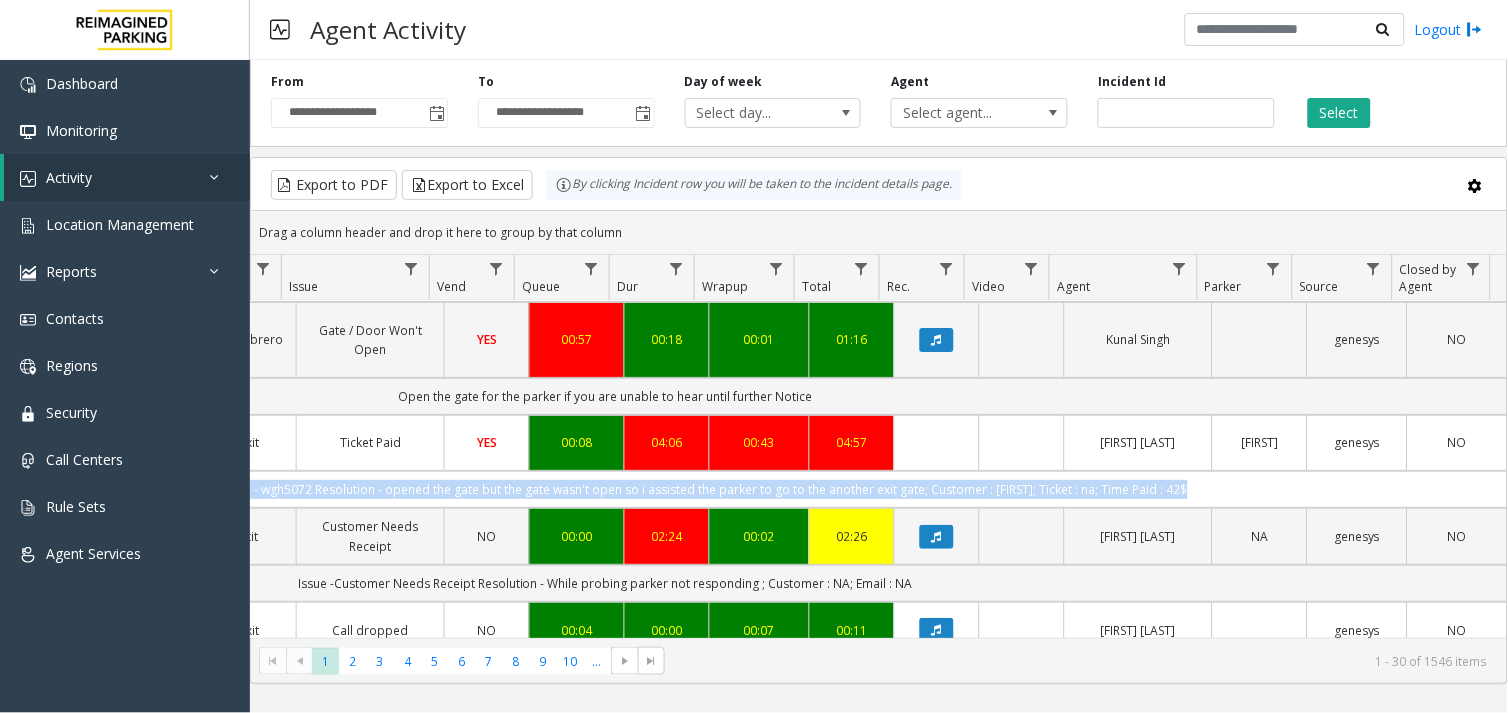 drag, startPoint x: 324, startPoint y: 493, endPoint x: 1342, endPoint y: 492, distance: 1018.0005 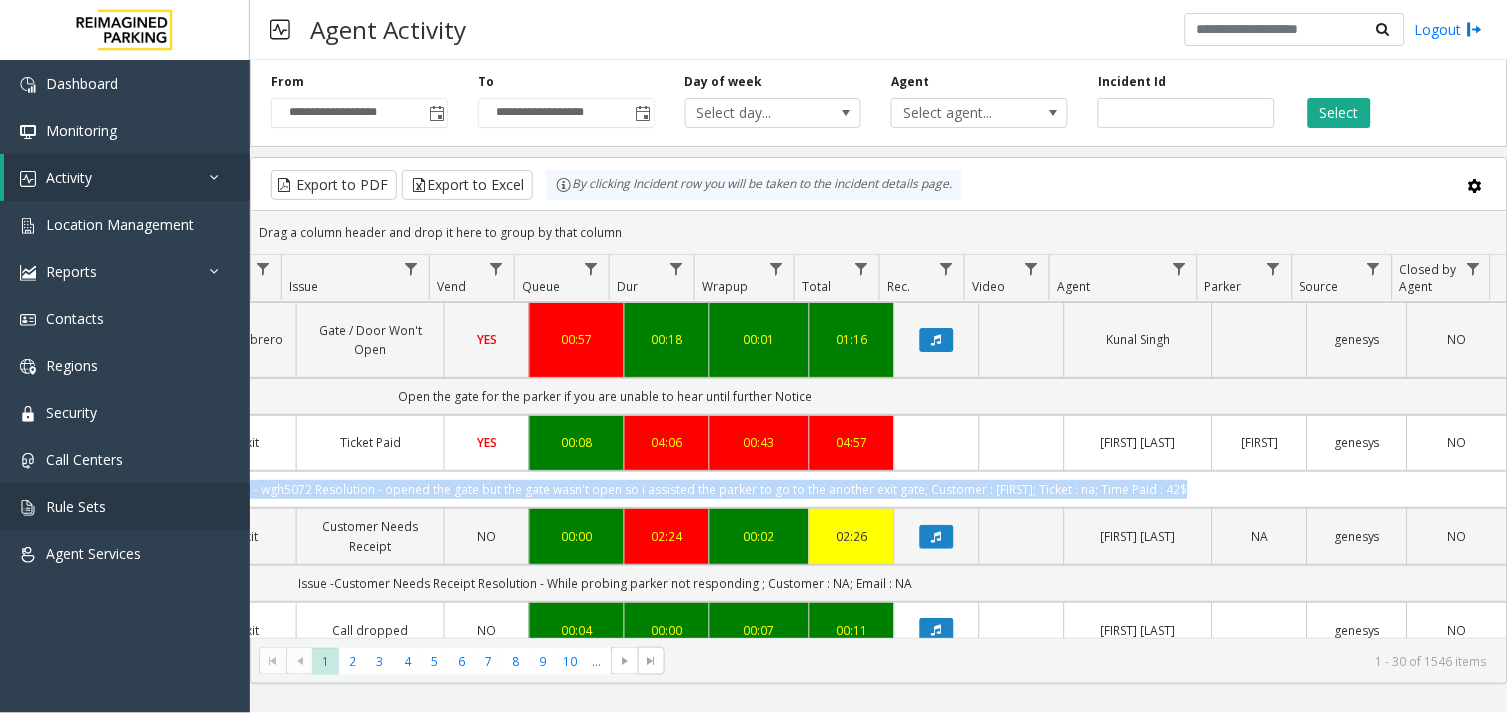 copy on "Issue - Ticket Paid
credit card - 2008
LPN - wgh5072
Resolution - opened the gate but the gate wasn't open so i assisted the parker to go to the another exit gate; Customer : [FIRST]; Ticket : na; Time Paid : 42$" 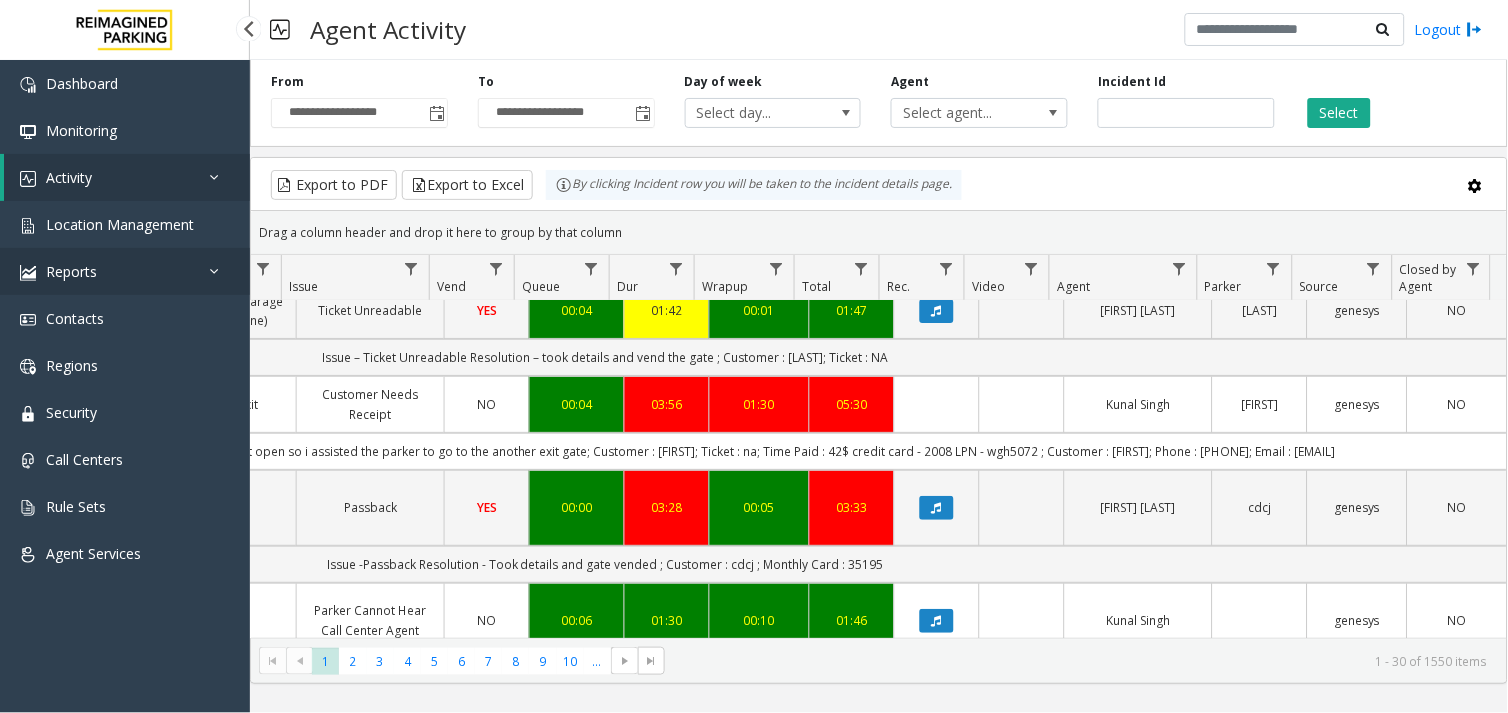 click on "Reports" at bounding box center [125, 271] 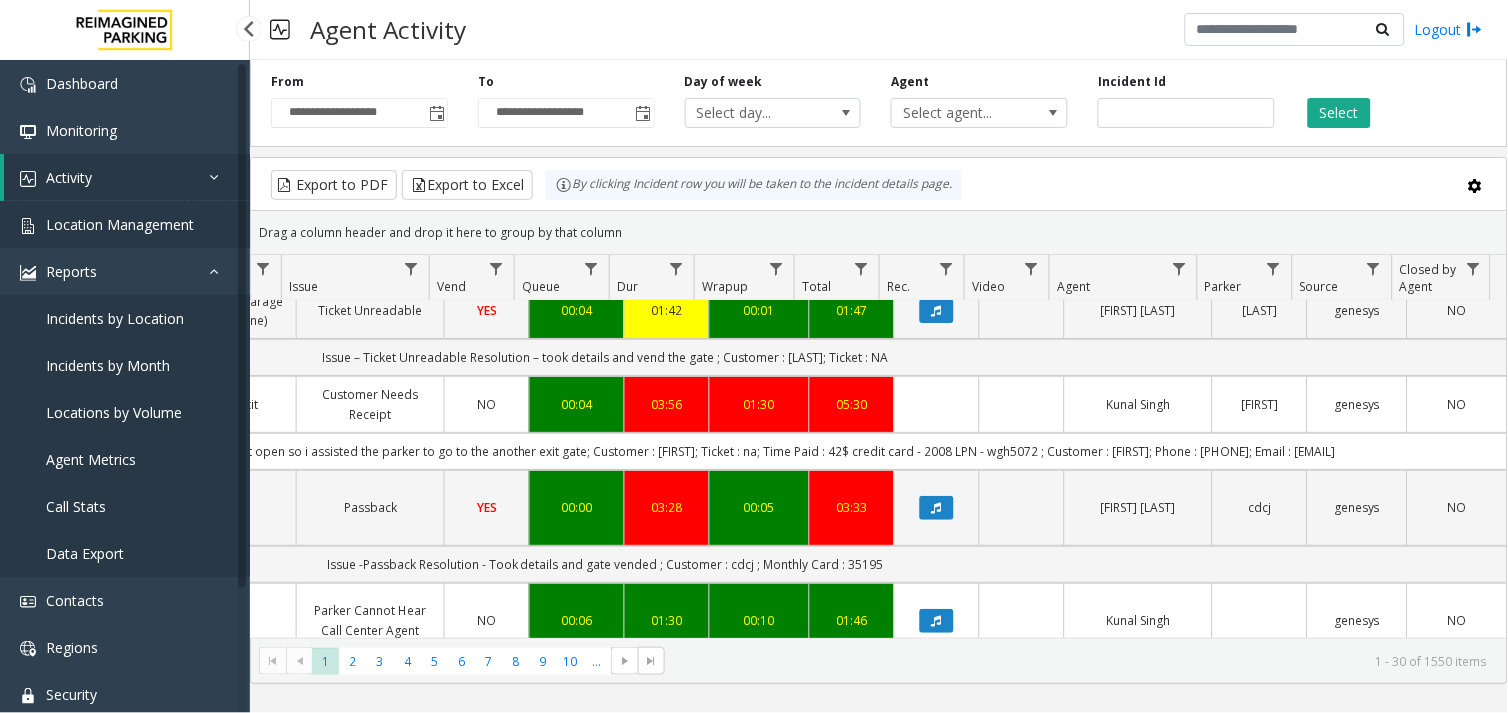click on "Location Management" at bounding box center [120, 224] 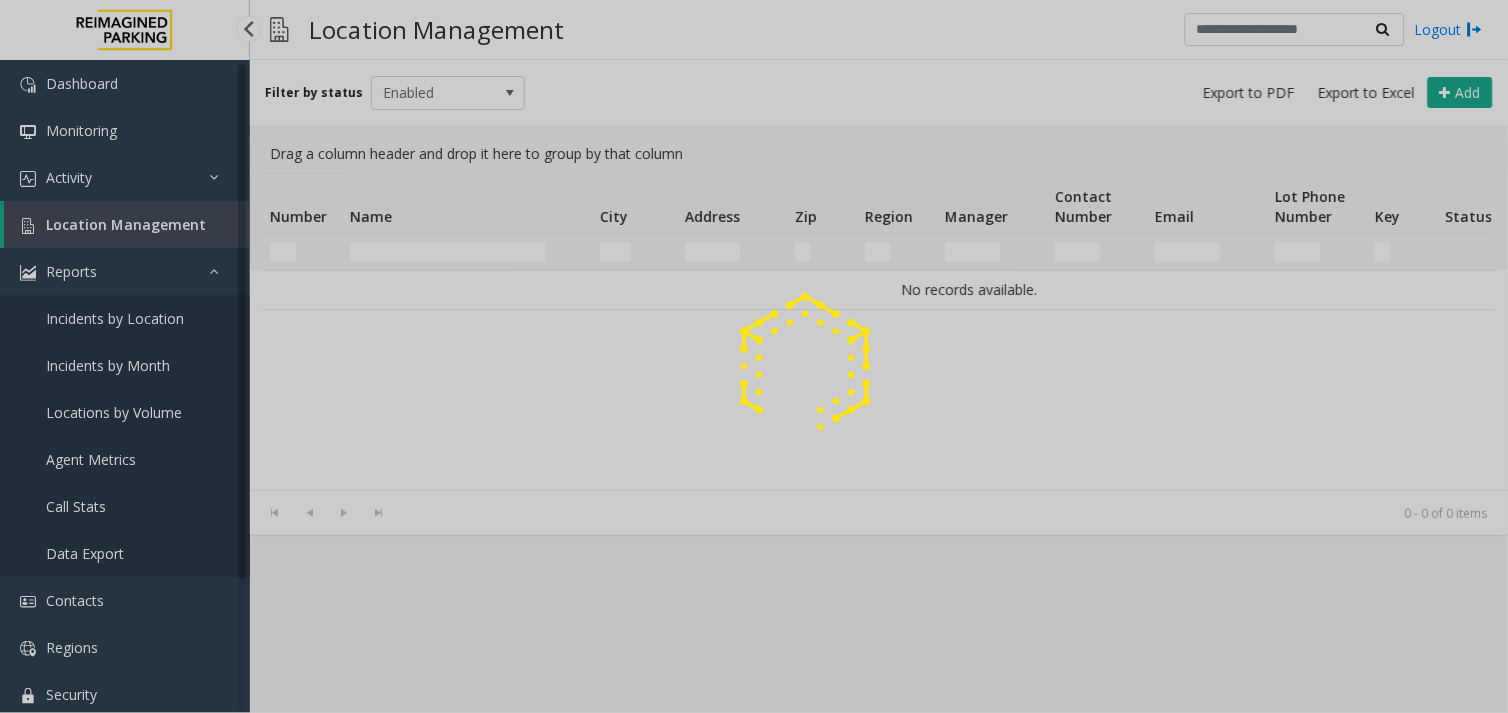 click 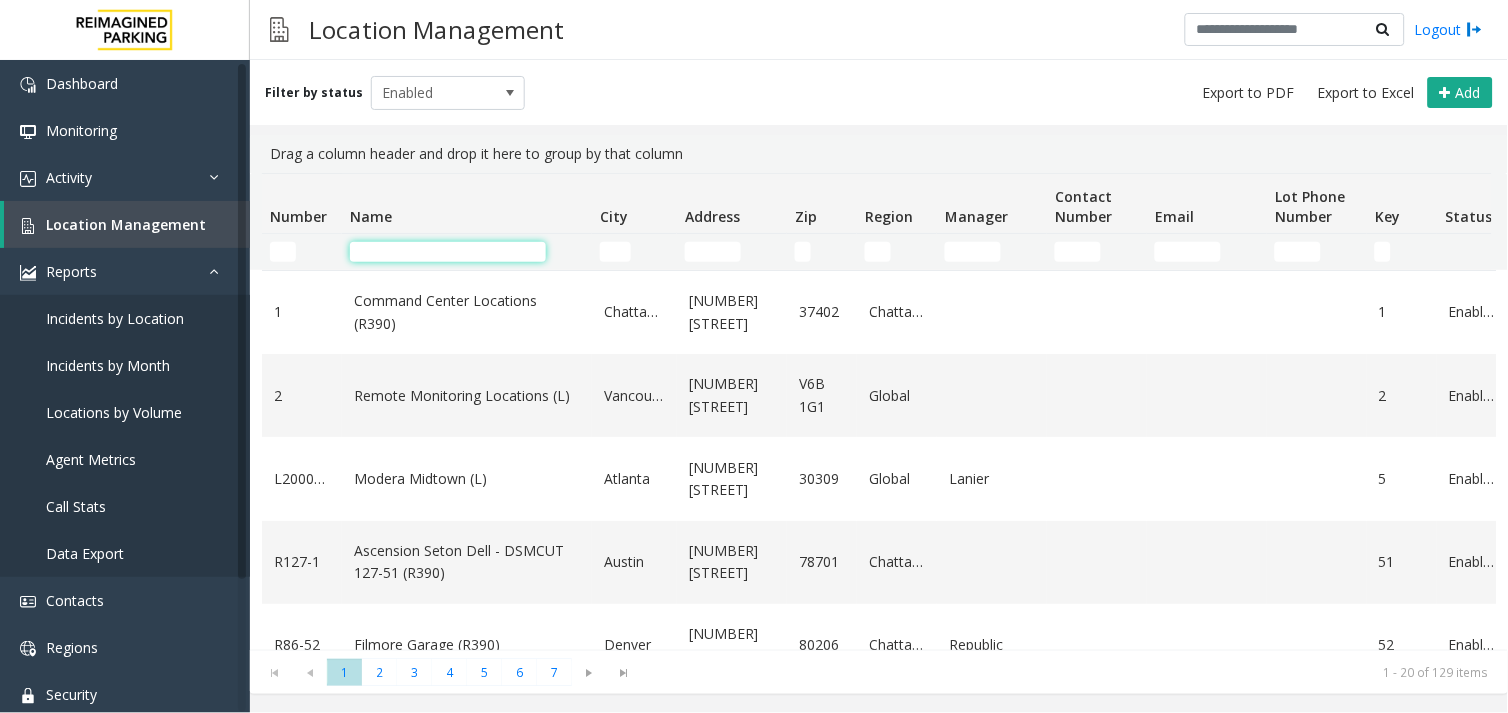 drag, startPoint x: 146, startPoint y: 228, endPoint x: 403, endPoint y: 253, distance: 258.2131 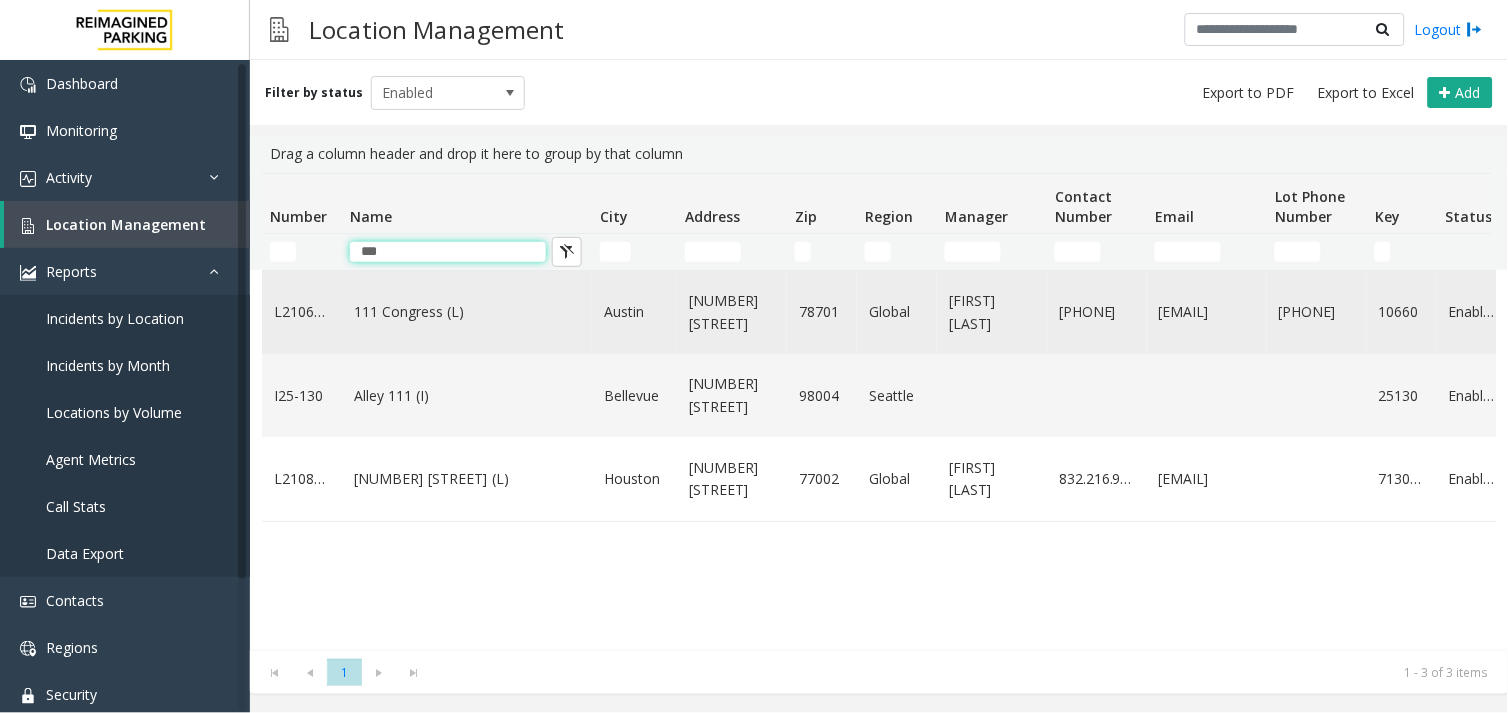 type on "***" 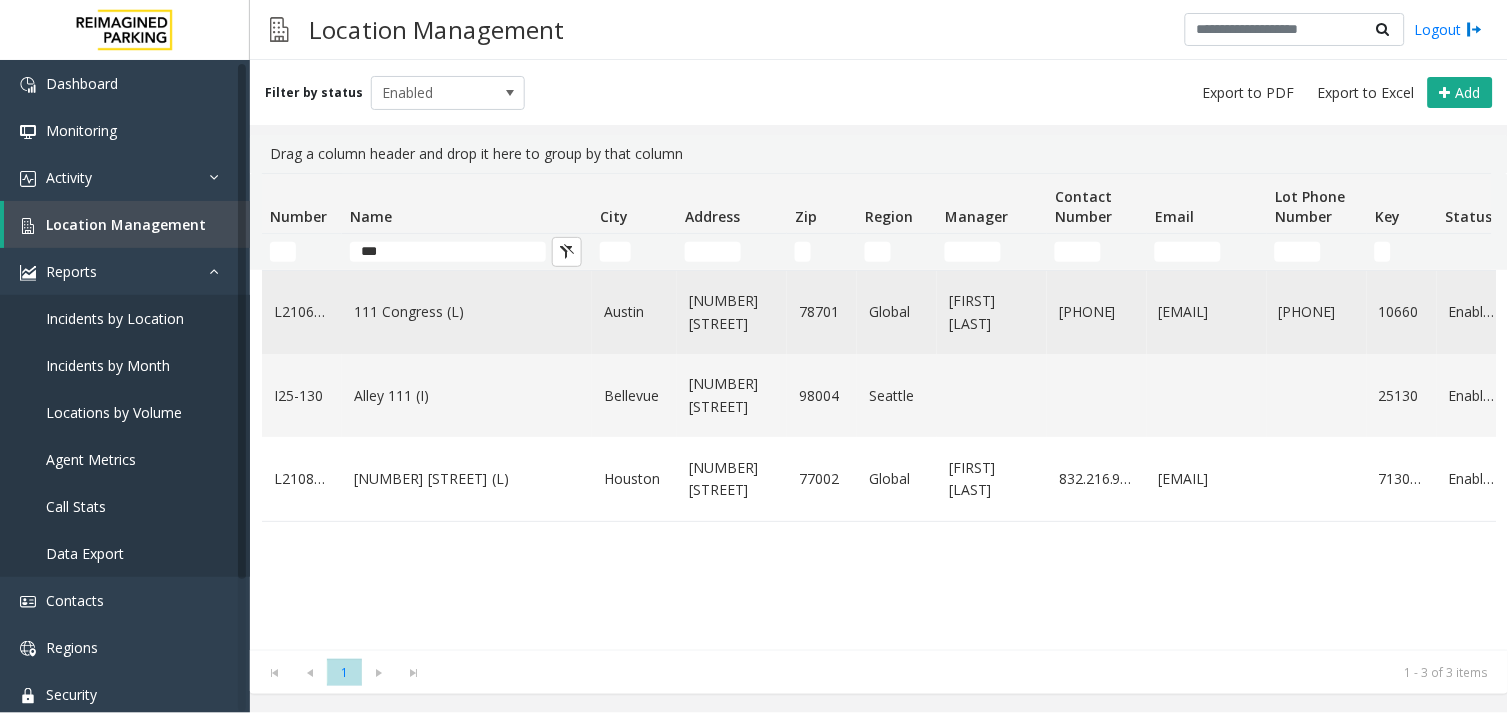 click on "111 Congress (L)" 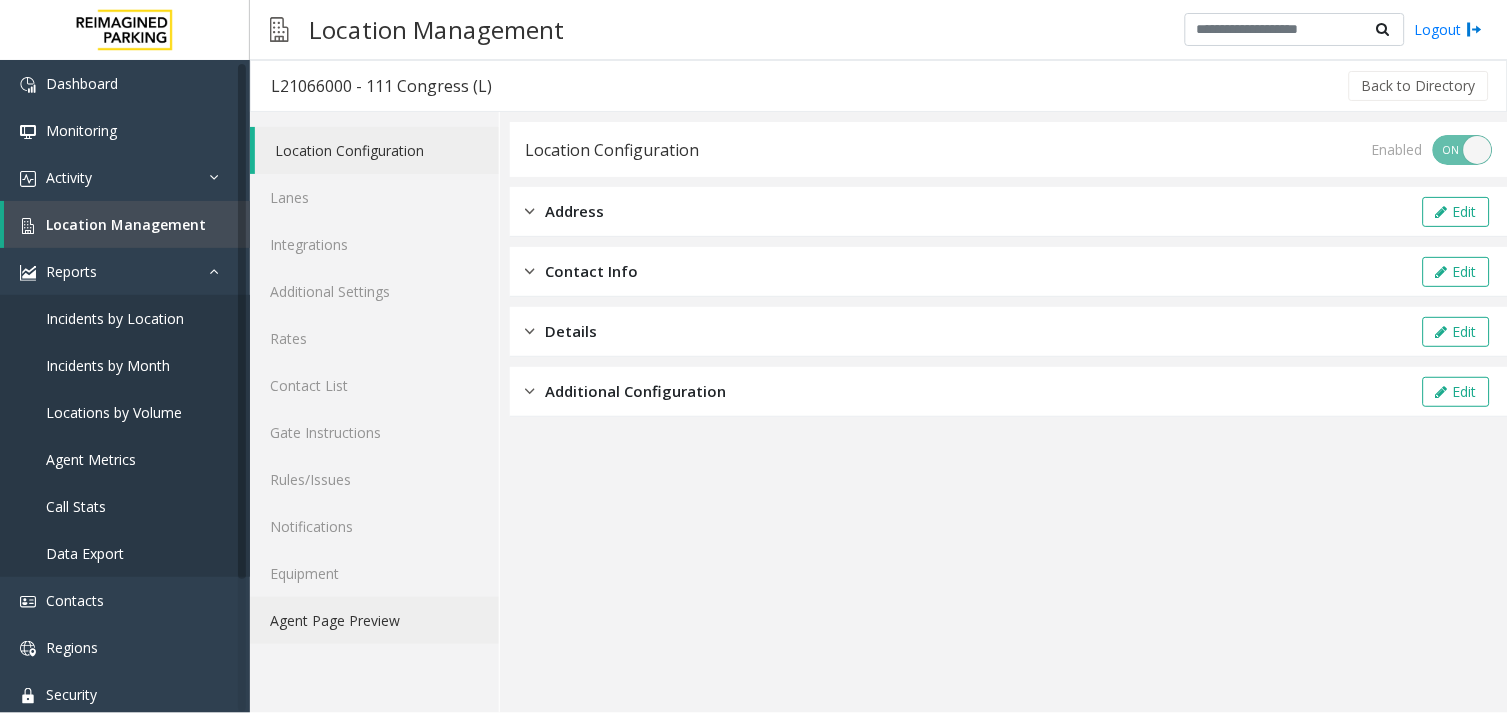 click on "Agent Page Preview" 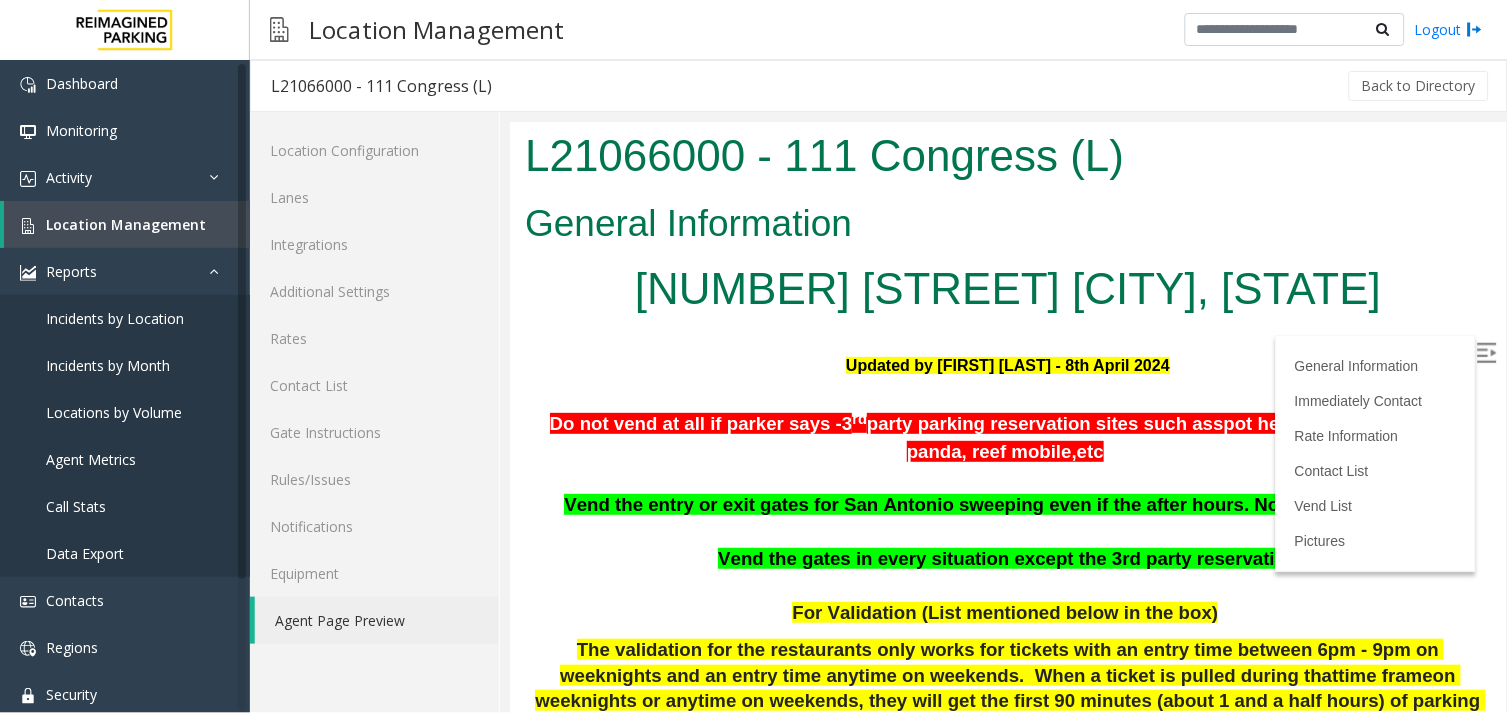 scroll, scrollTop: 0, scrollLeft: 0, axis: both 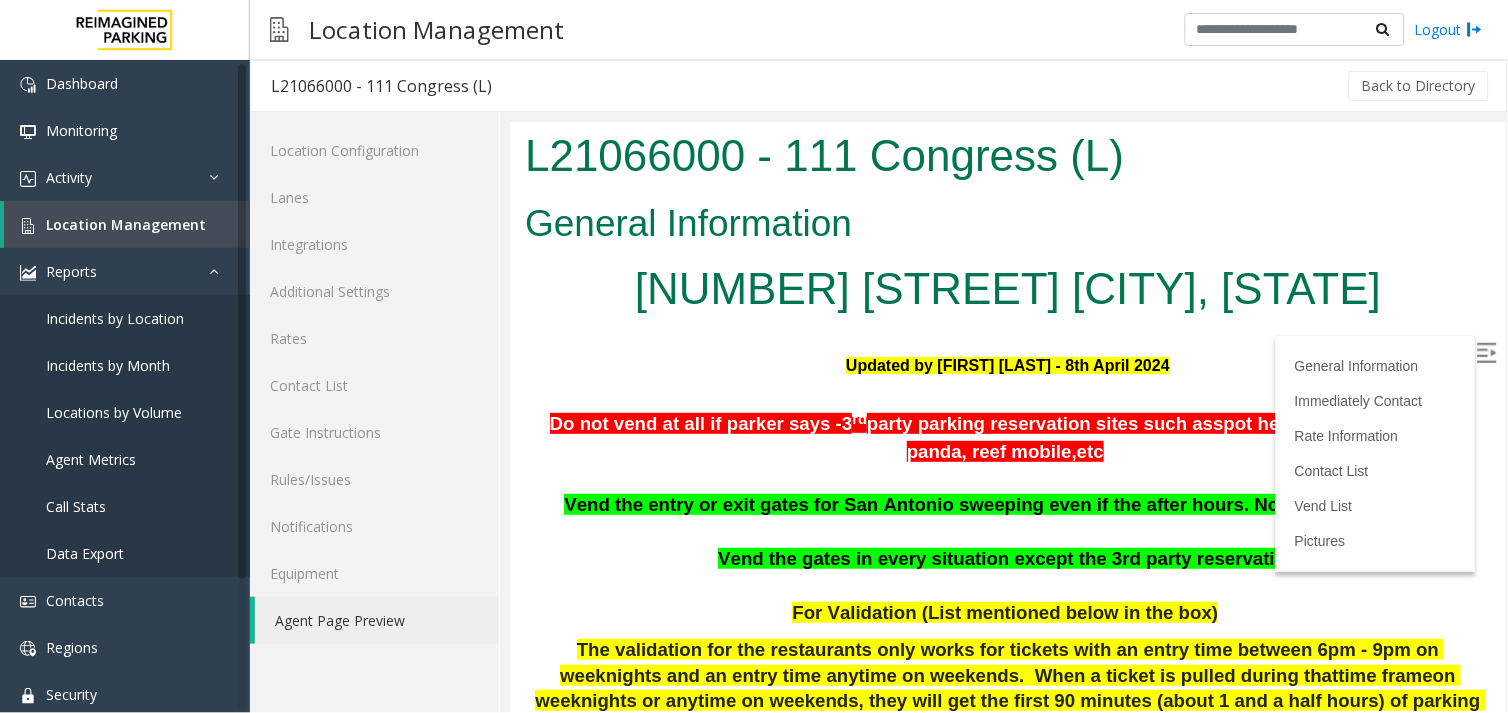 click at bounding box center (1488, 355) 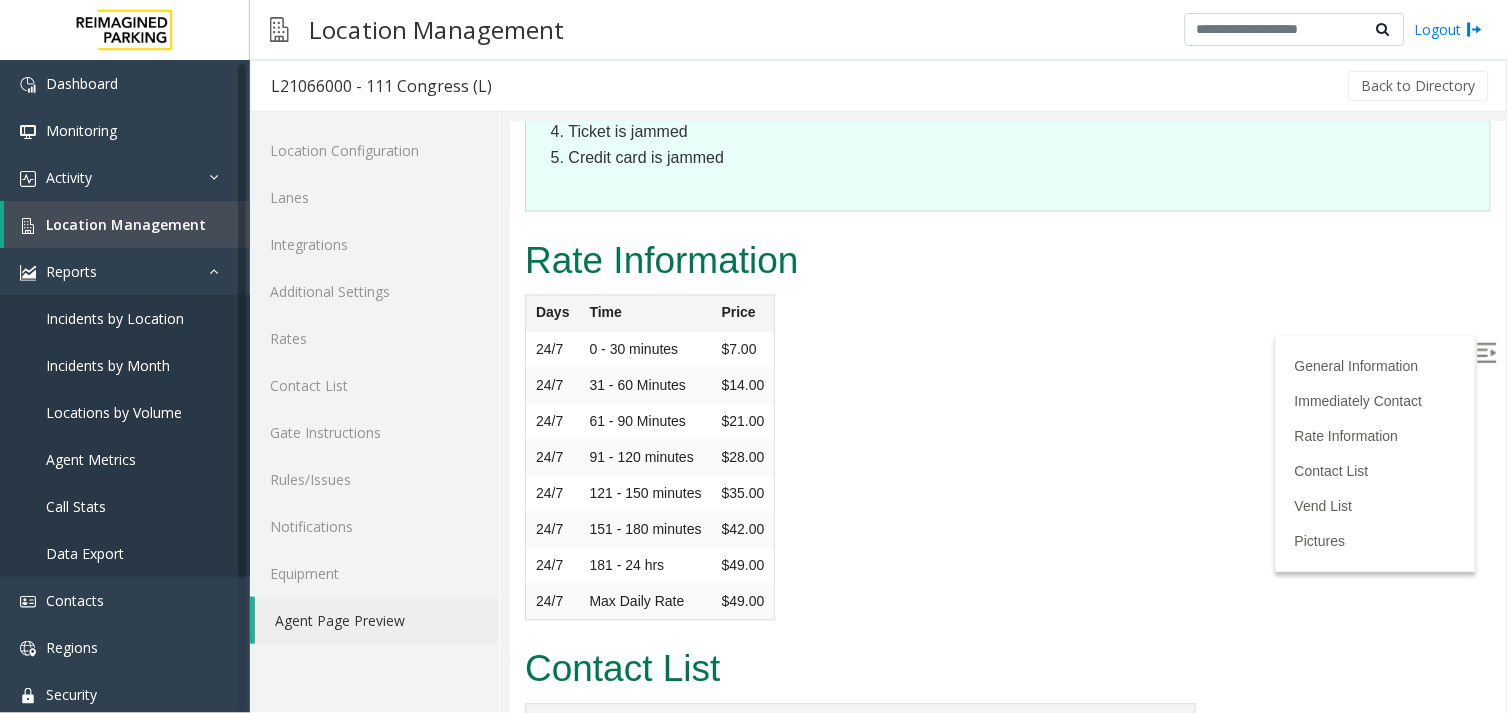 scroll, scrollTop: 5768, scrollLeft: 0, axis: vertical 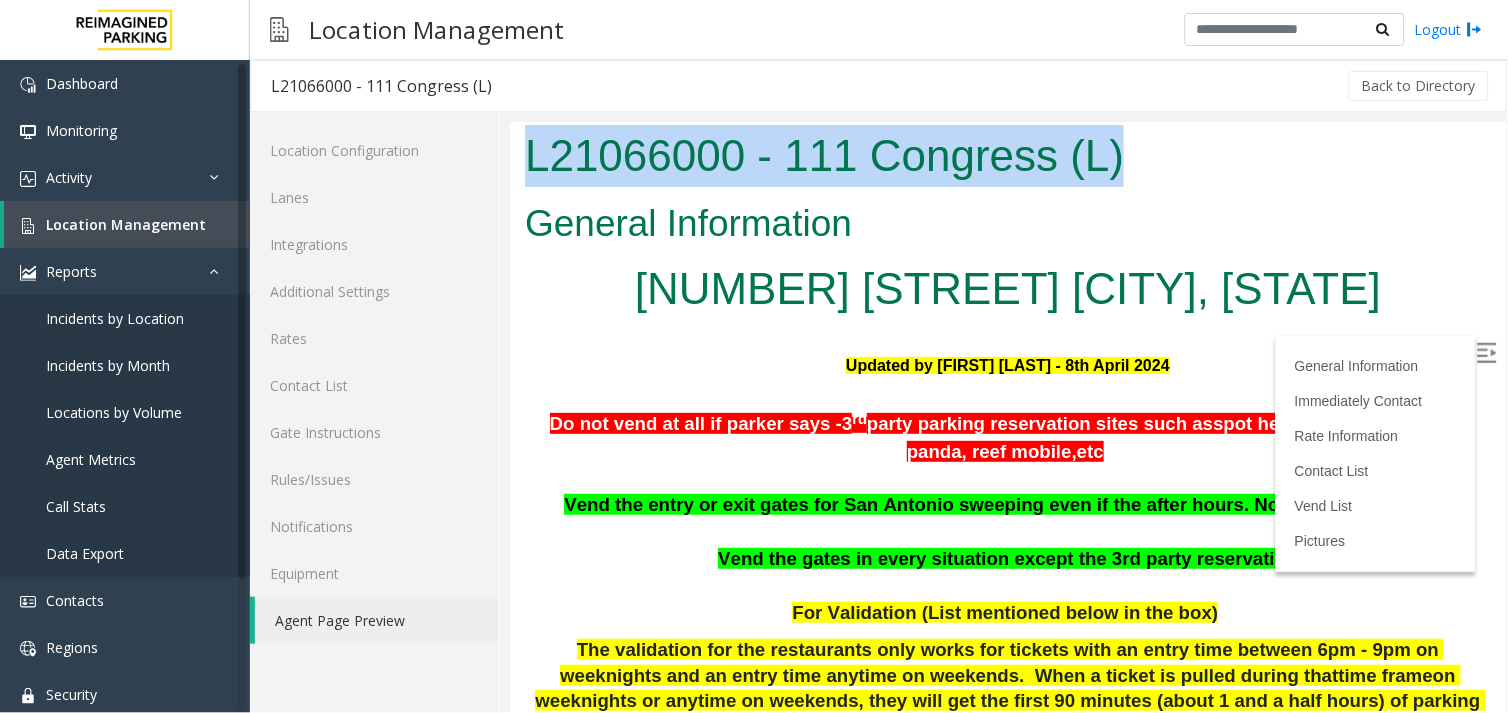 drag, startPoint x: 1176, startPoint y: 164, endPoint x: 519, endPoint y: 169, distance: 657.01904 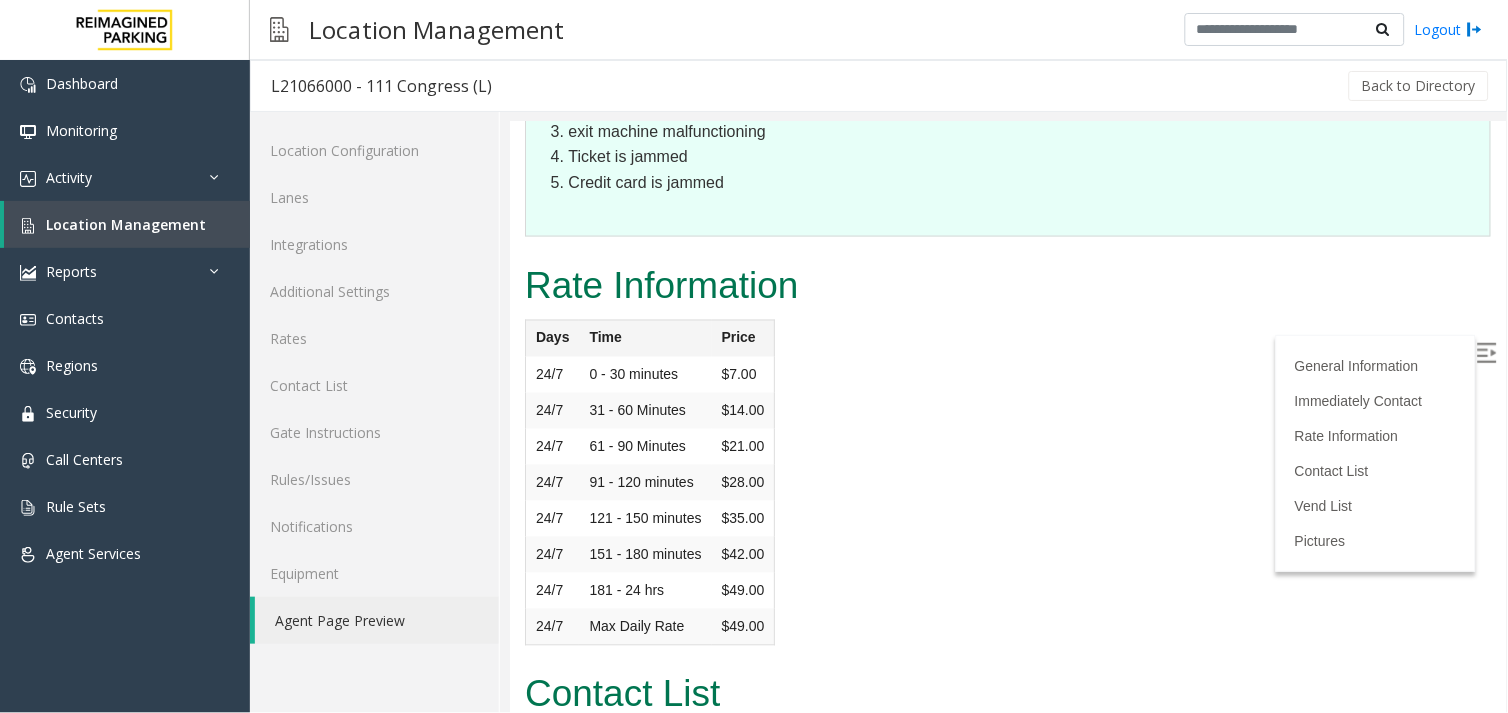 scroll, scrollTop: 5888, scrollLeft: 0, axis: vertical 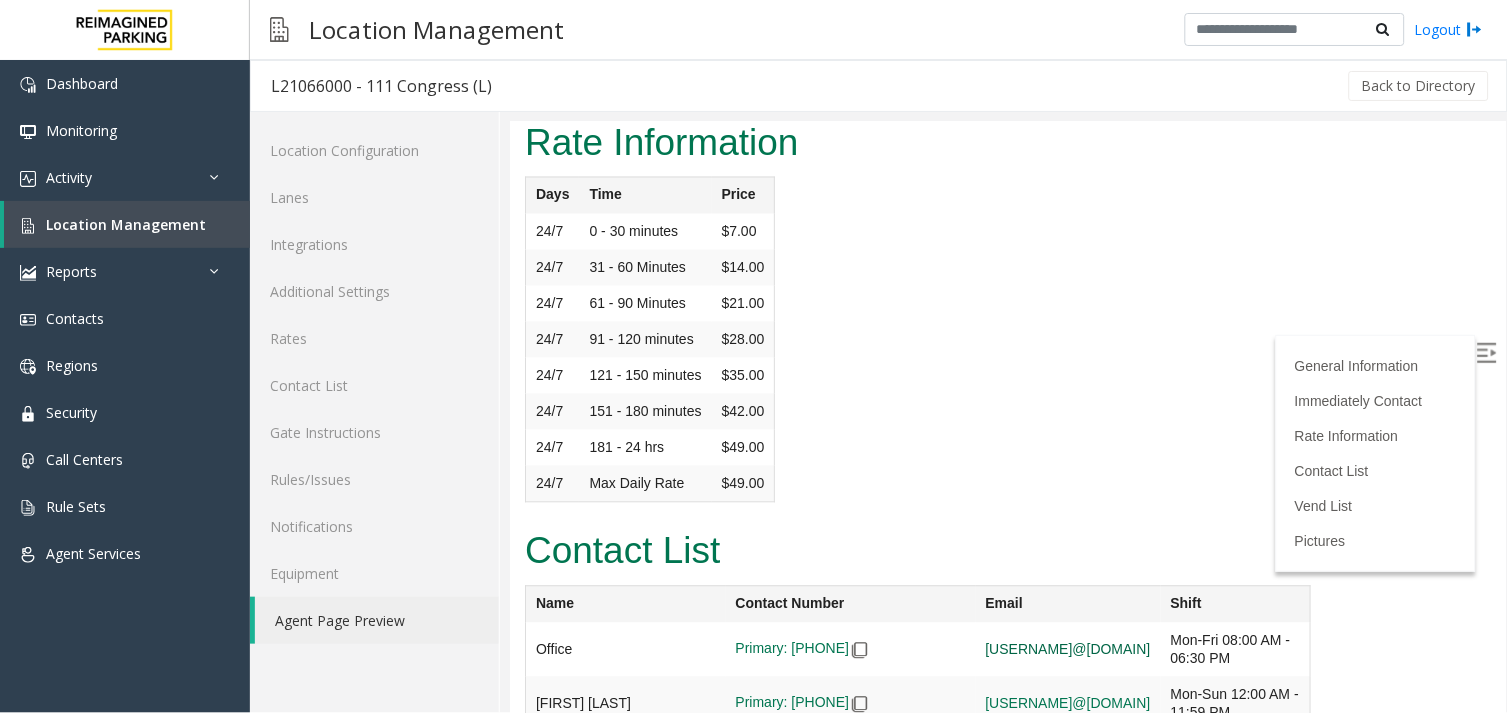 drag, startPoint x: 1202, startPoint y: 307, endPoint x: 984, endPoint y: 308, distance: 218.00229 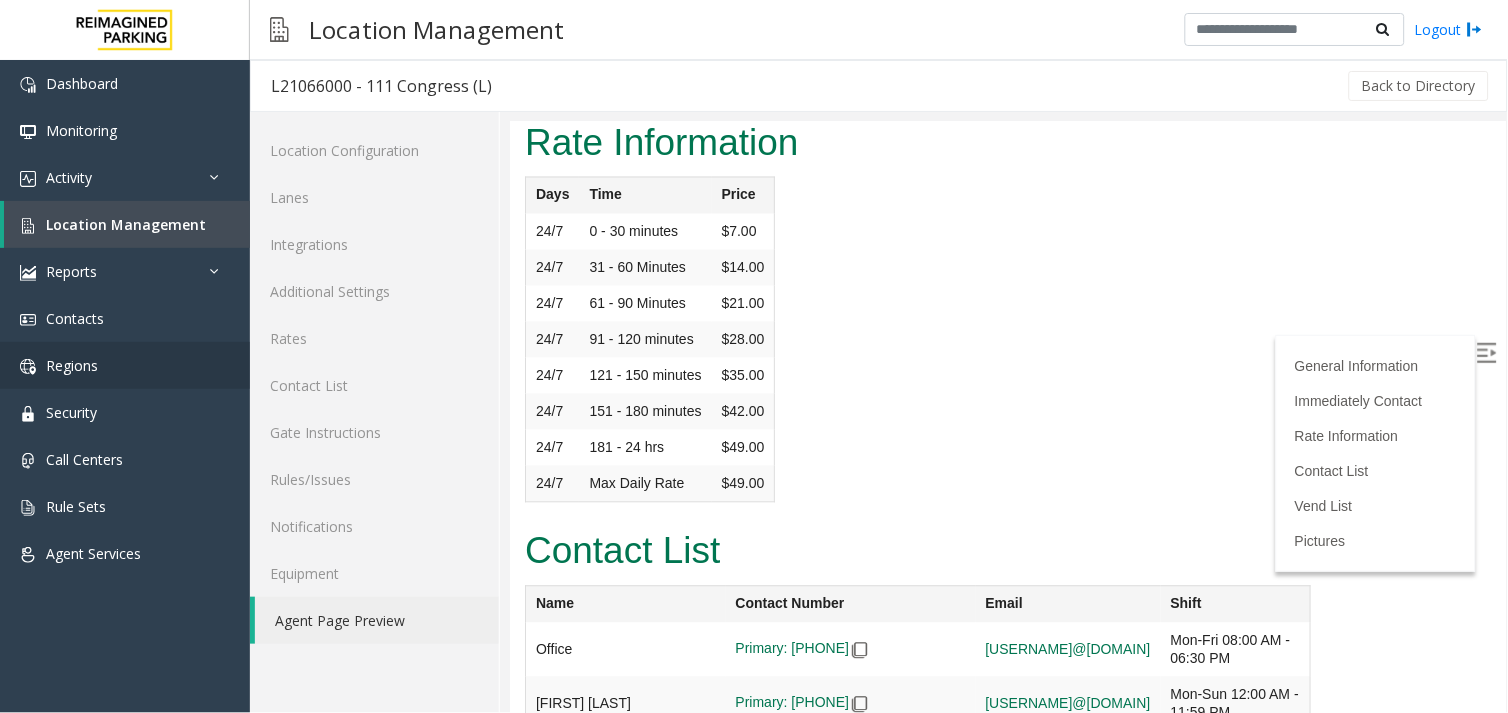 copy on "[USERNAME]@[DOMAIN]" 